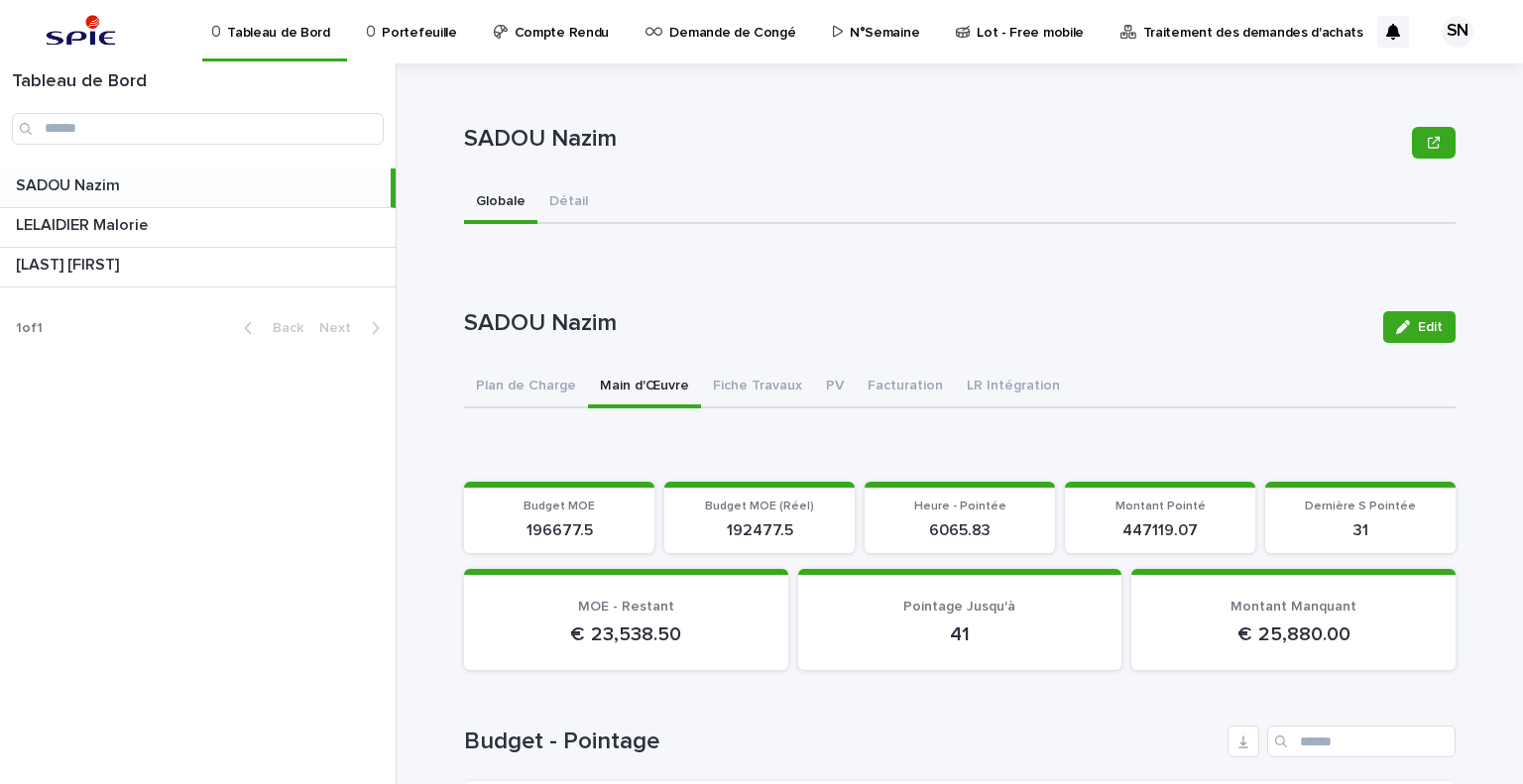 scroll, scrollTop: 0, scrollLeft: 0, axis: both 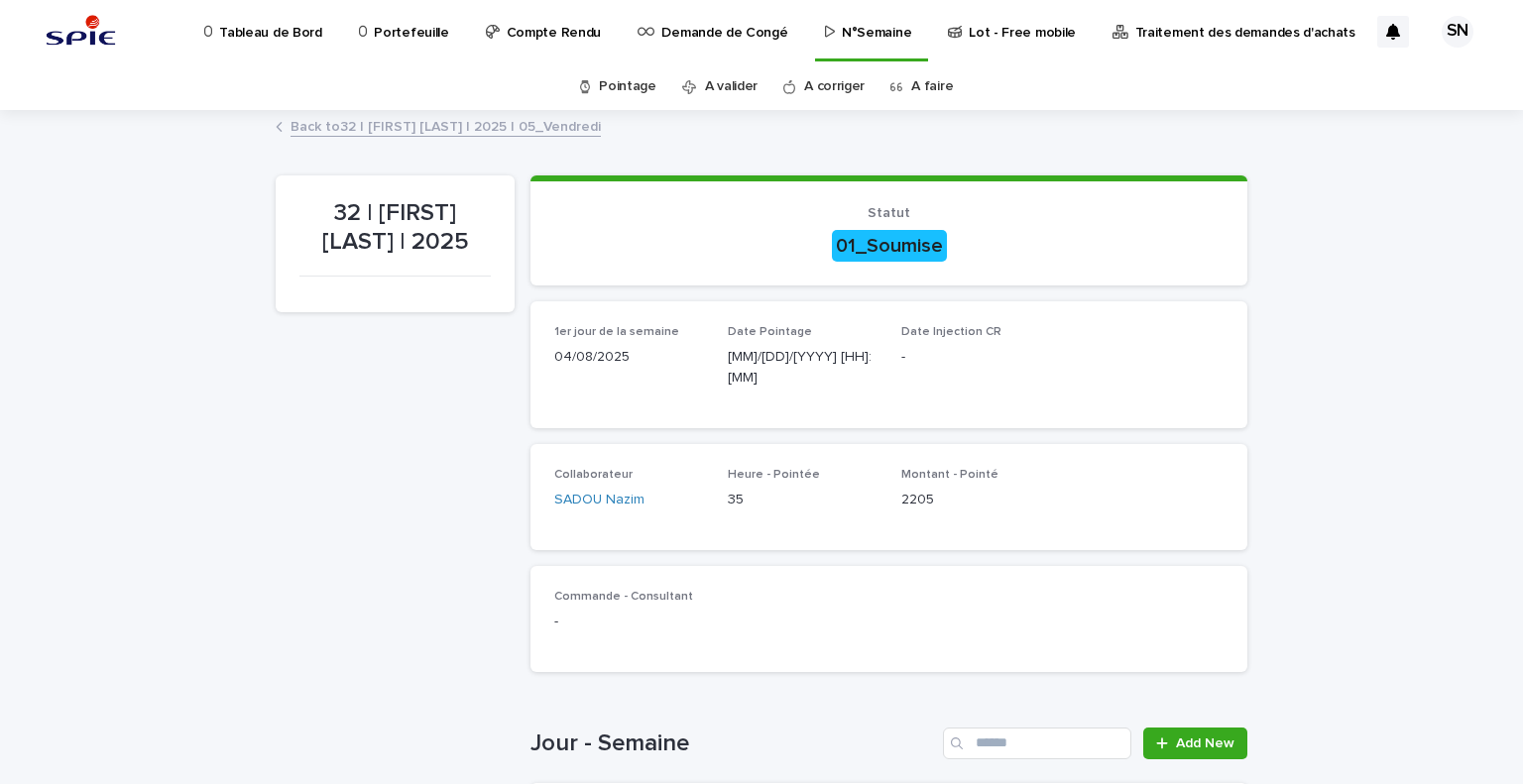 click on "Date Injection CR -" at bounding box center [976, 354] 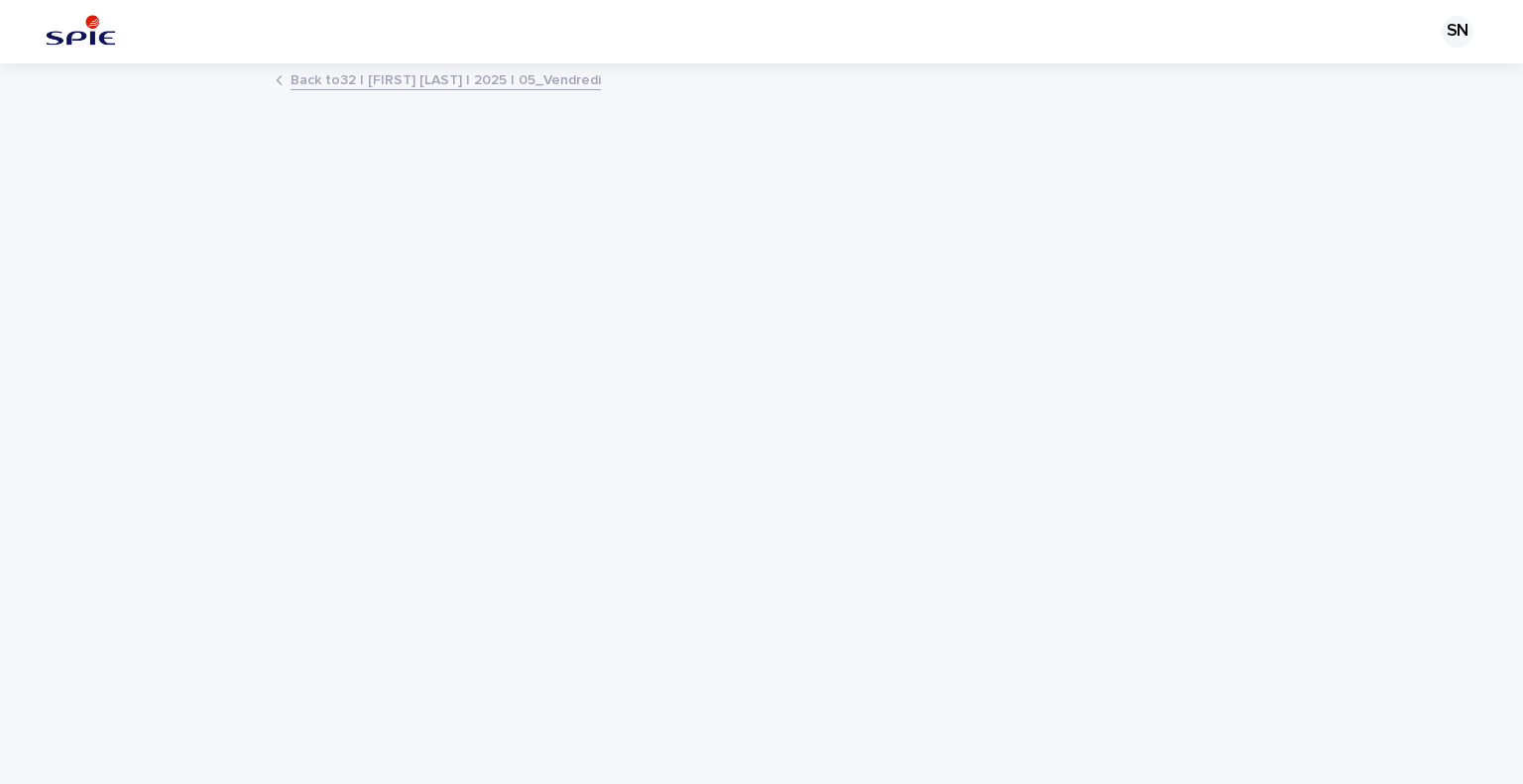 scroll, scrollTop: 0, scrollLeft: 0, axis: both 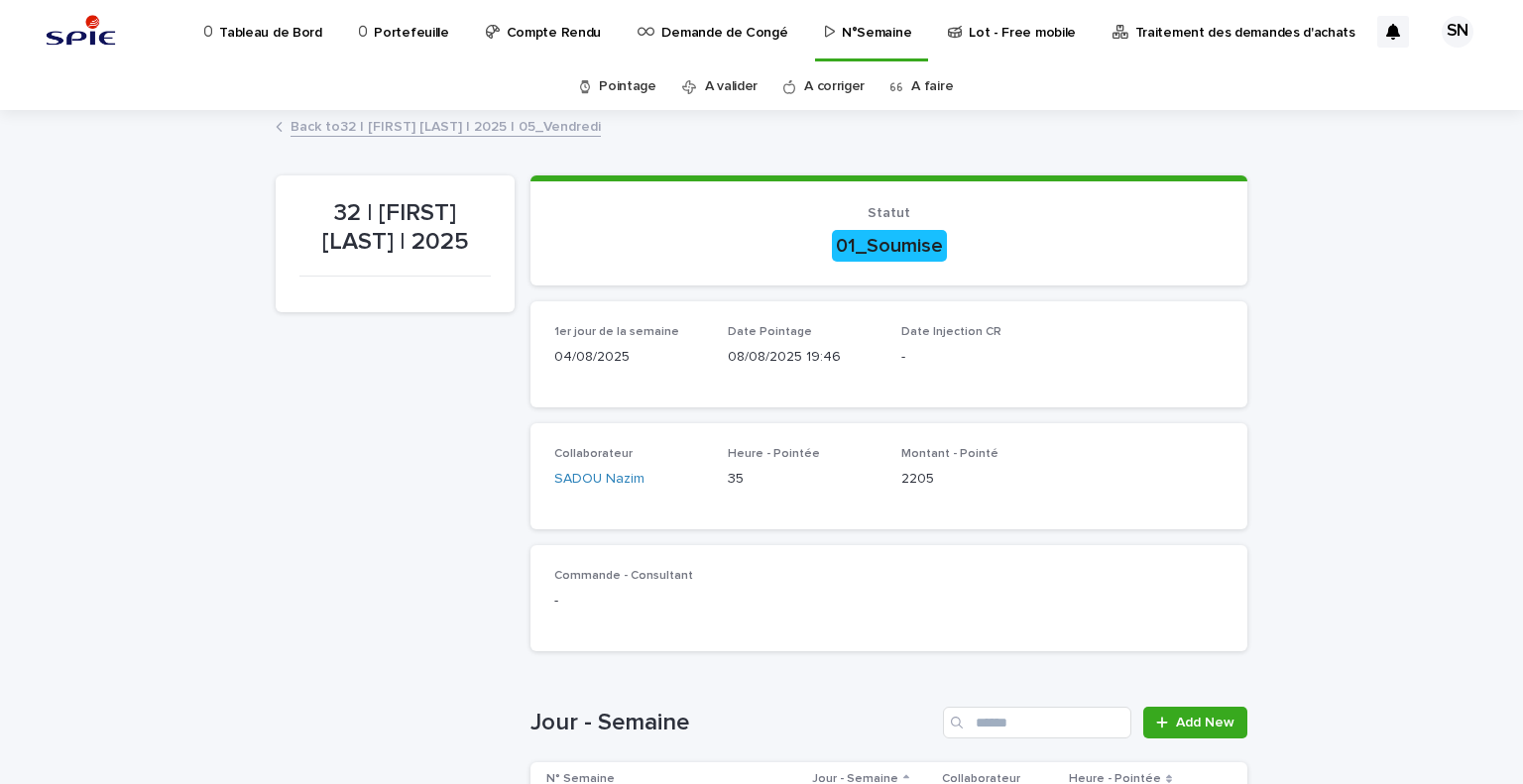 click on "08/08/2025 19:46" at bounding box center (802, 357) 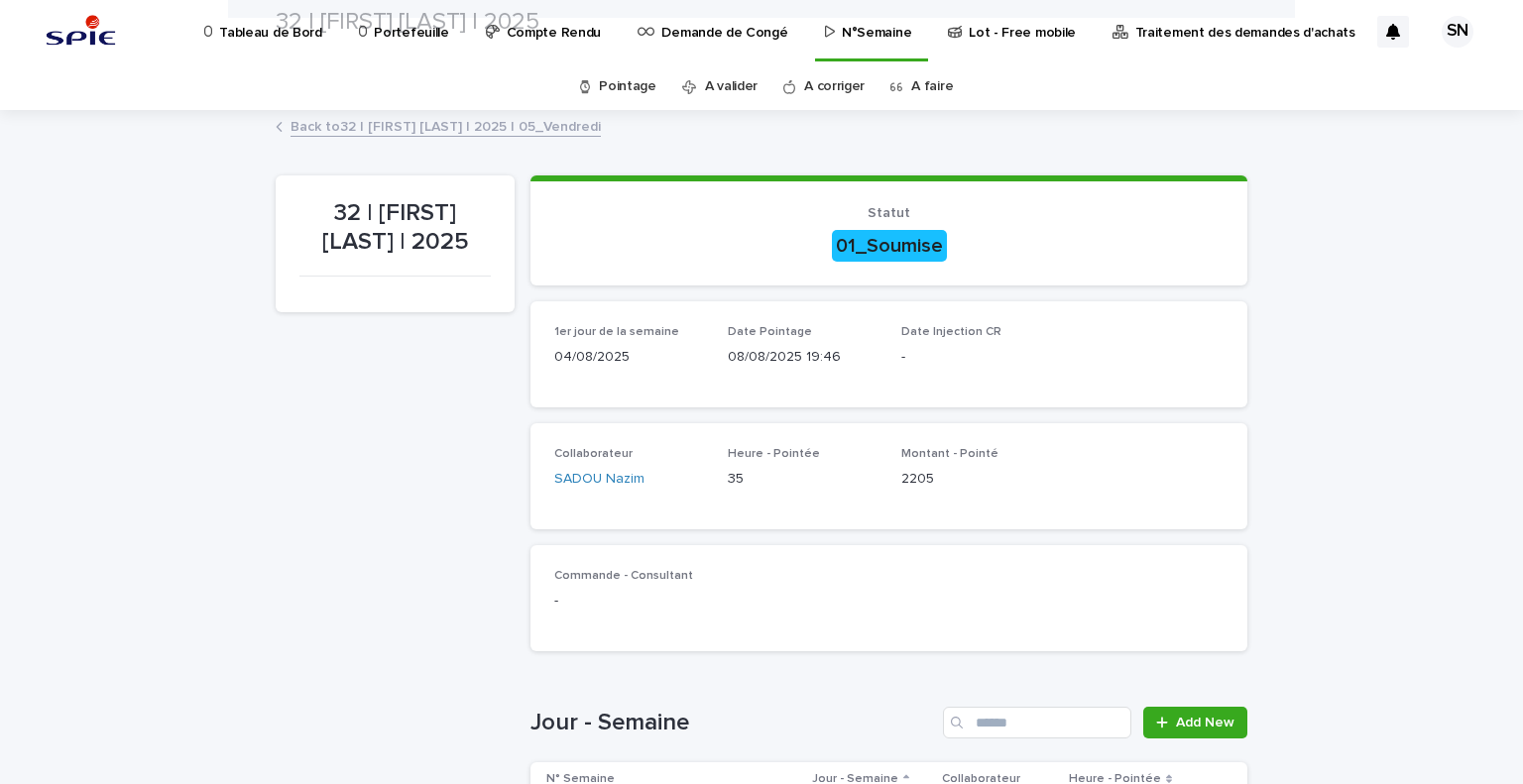scroll, scrollTop: 0, scrollLeft: 0, axis: both 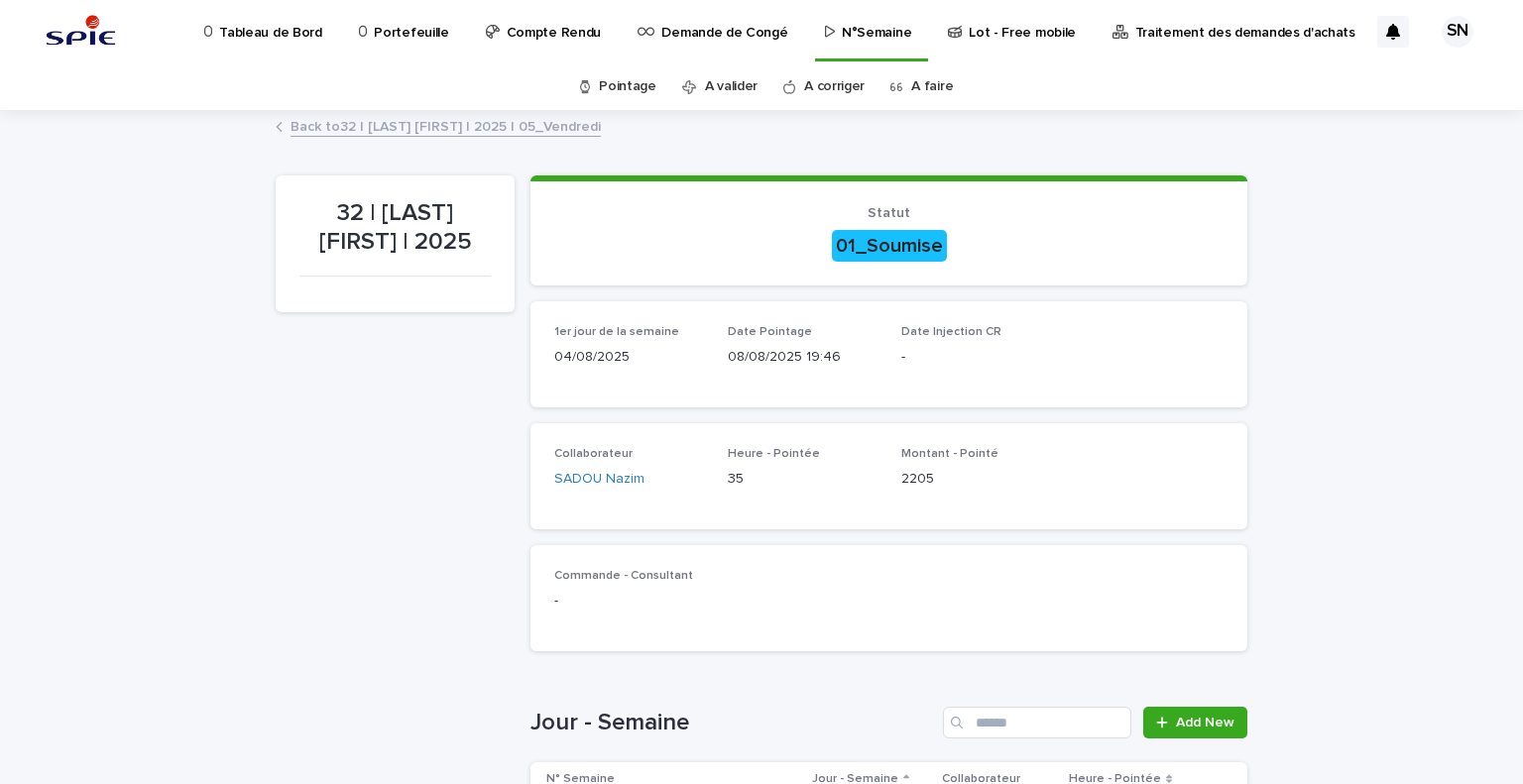 click on "1er jour de la semaine 04/08/2025 Date Pointage 08/08/2025 19:46 Date Injection CR -" at bounding box center [888, 354] 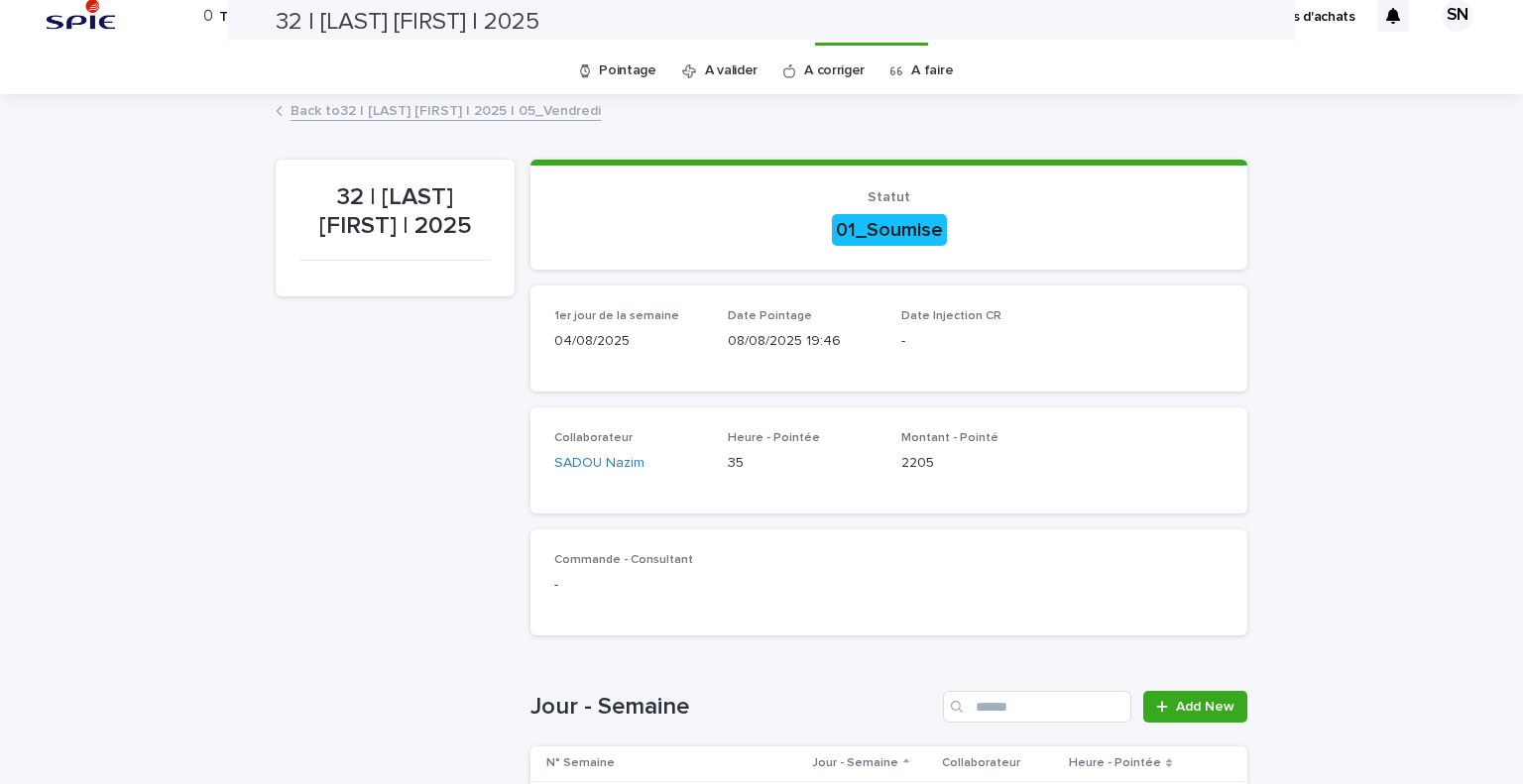 scroll, scrollTop: 0, scrollLeft: 0, axis: both 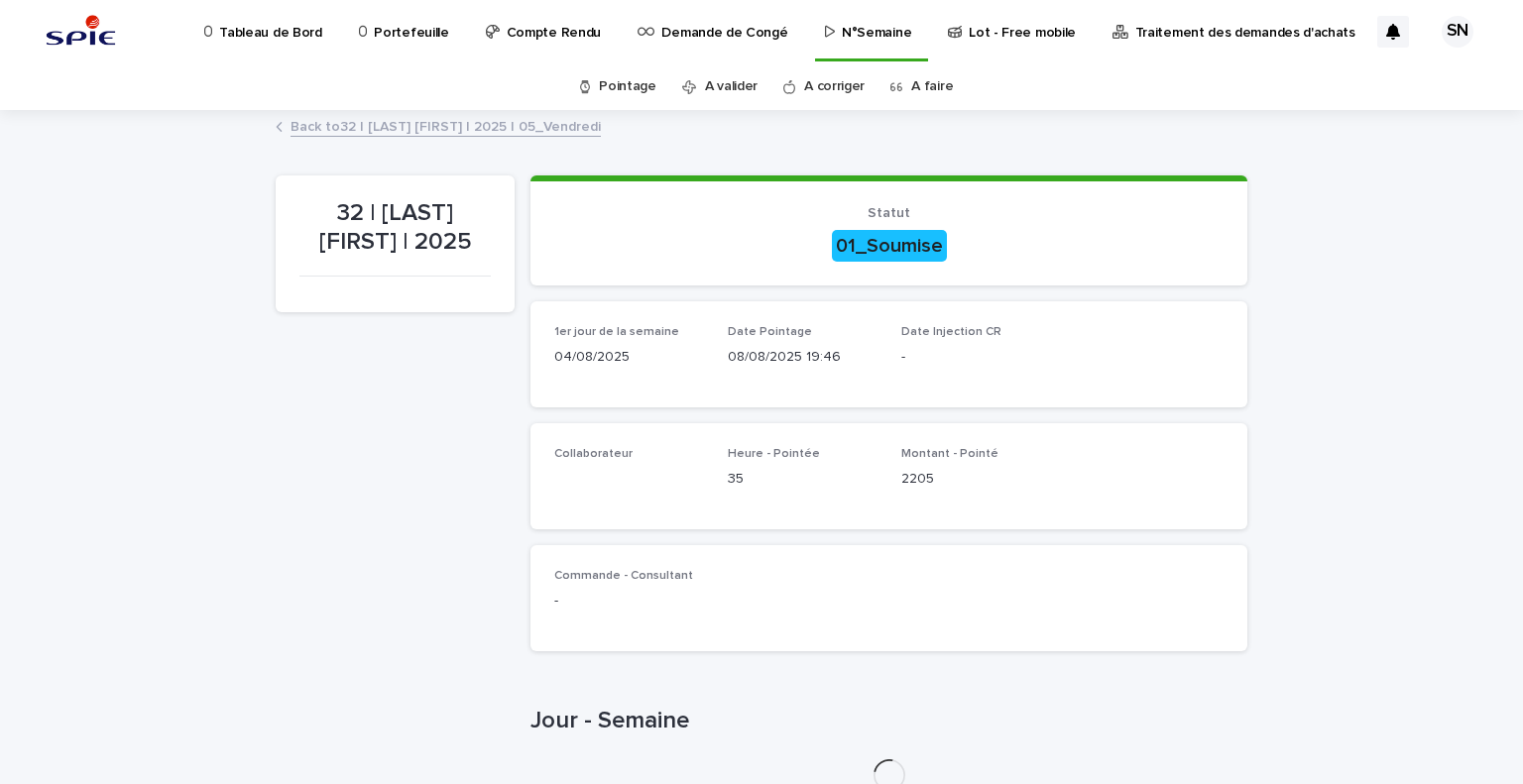 click on "1er jour de la semaine 04/08/2025 Date Pointage 08/08/2025 19:46 Date Injection CR -" at bounding box center (888, 354) 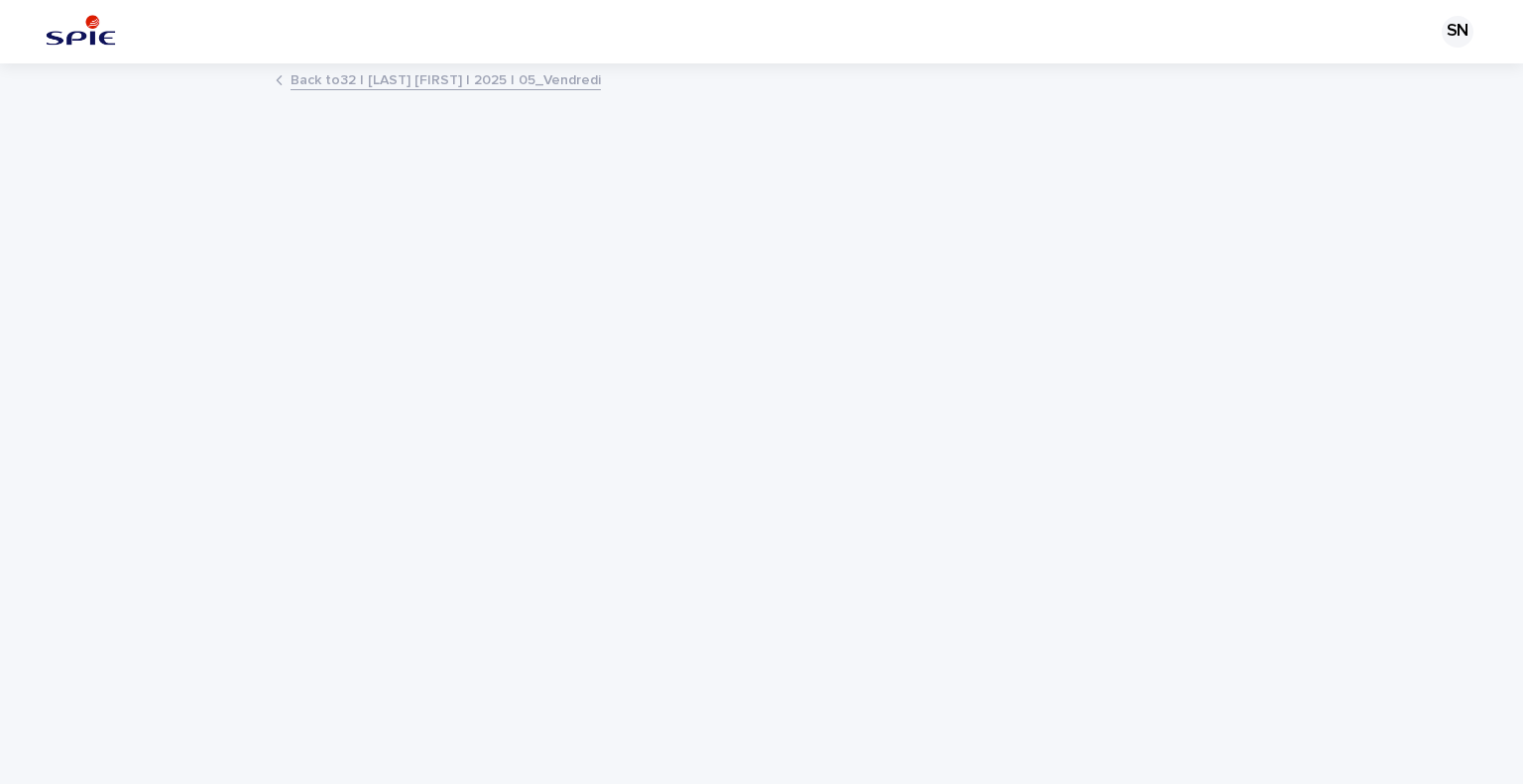 scroll, scrollTop: 0, scrollLeft: 0, axis: both 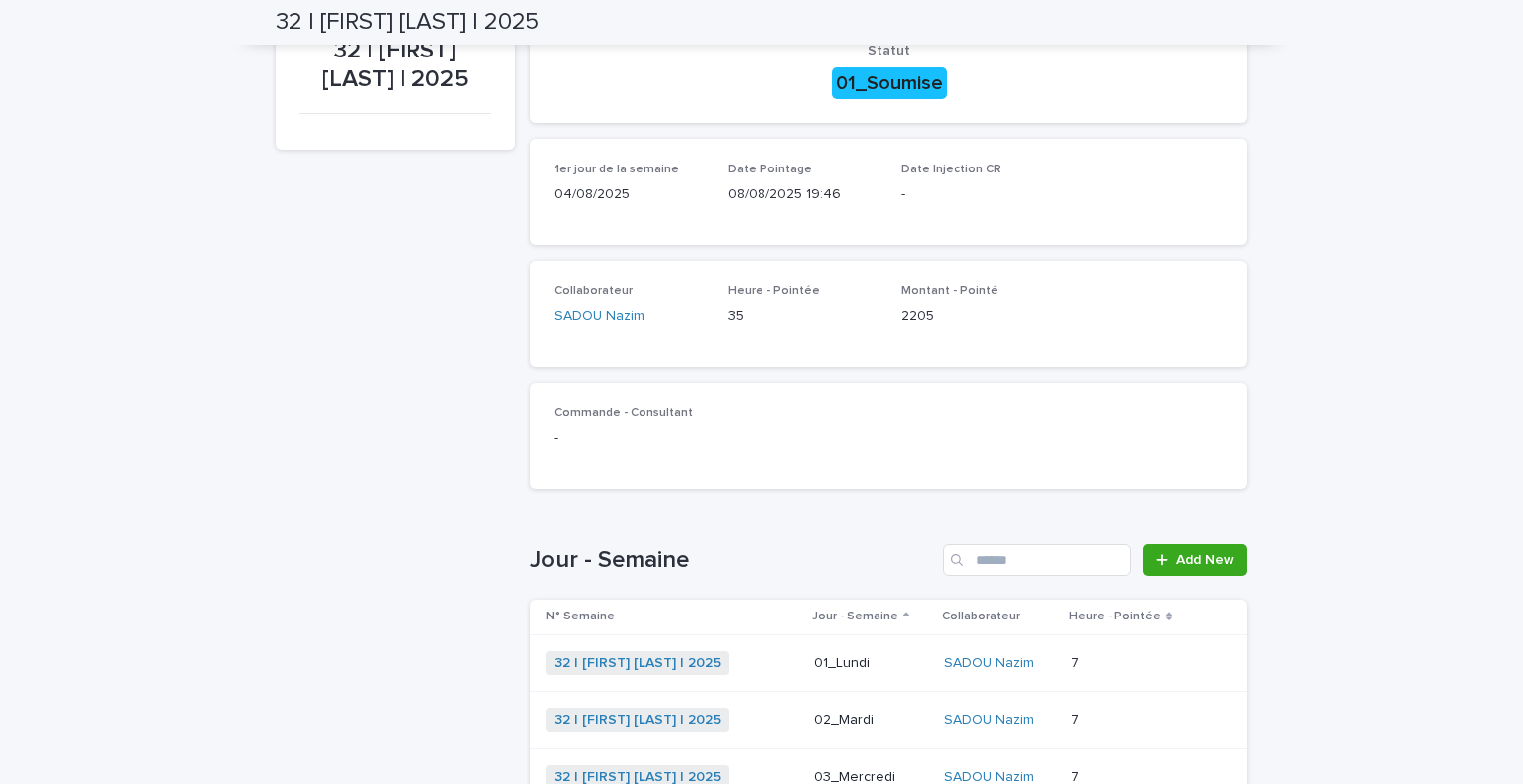 click on "32 | [FIRST] [LAST] | 2025   + 0" at bounding box center (672, 663) 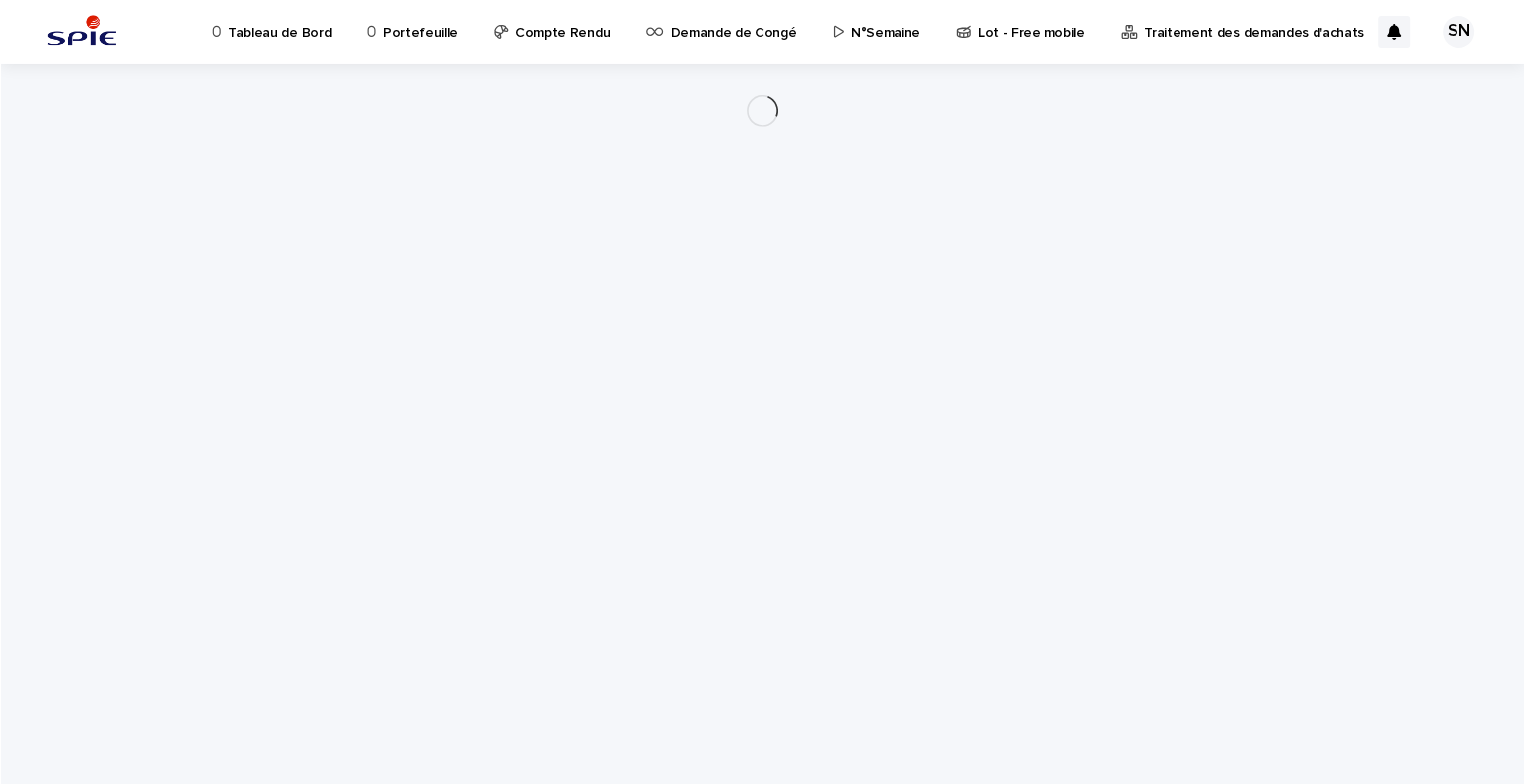 scroll, scrollTop: 0, scrollLeft: 0, axis: both 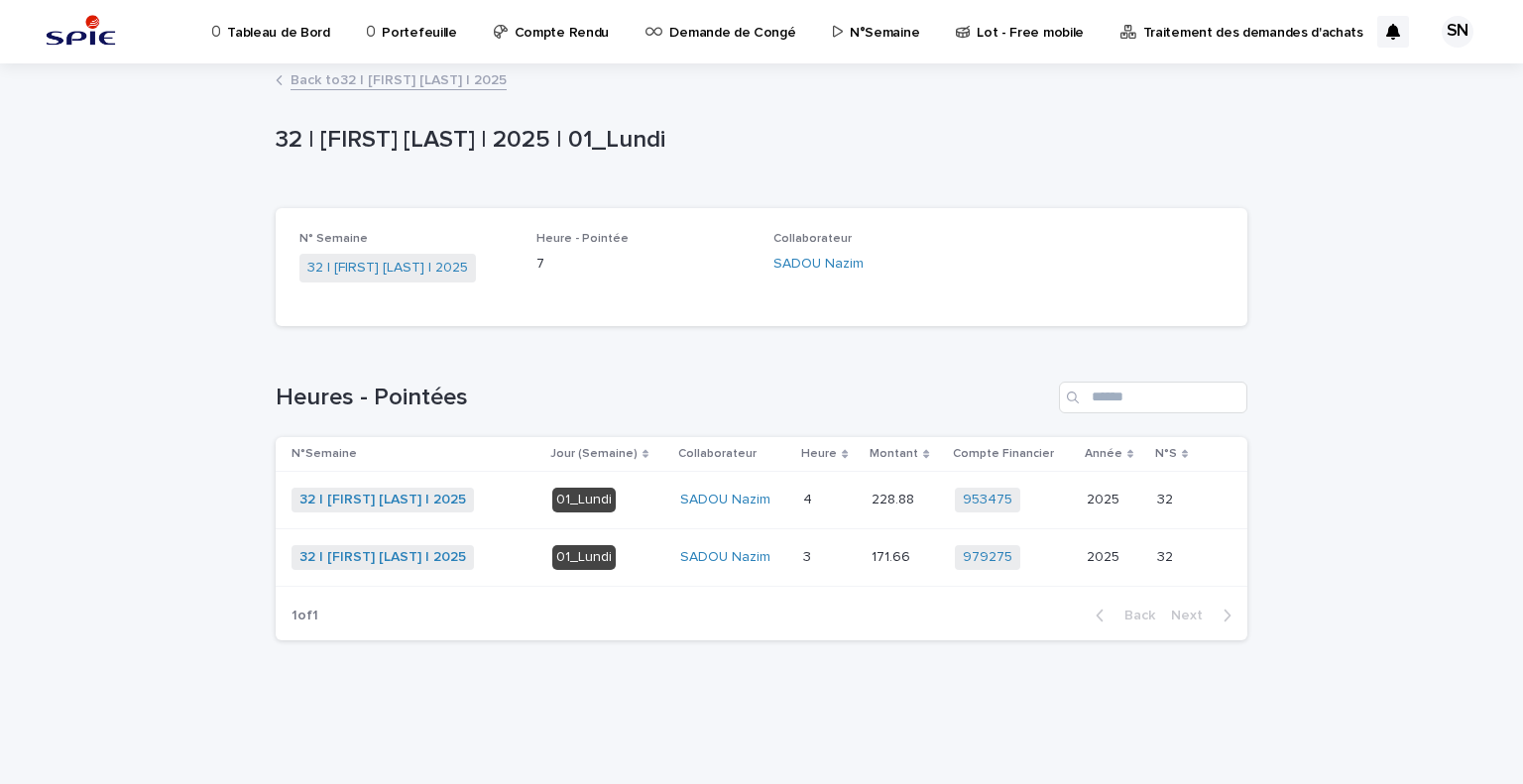 click on "Back to  32 | [FIRST] [LAST] | 2025" at bounding box center [399, 78] 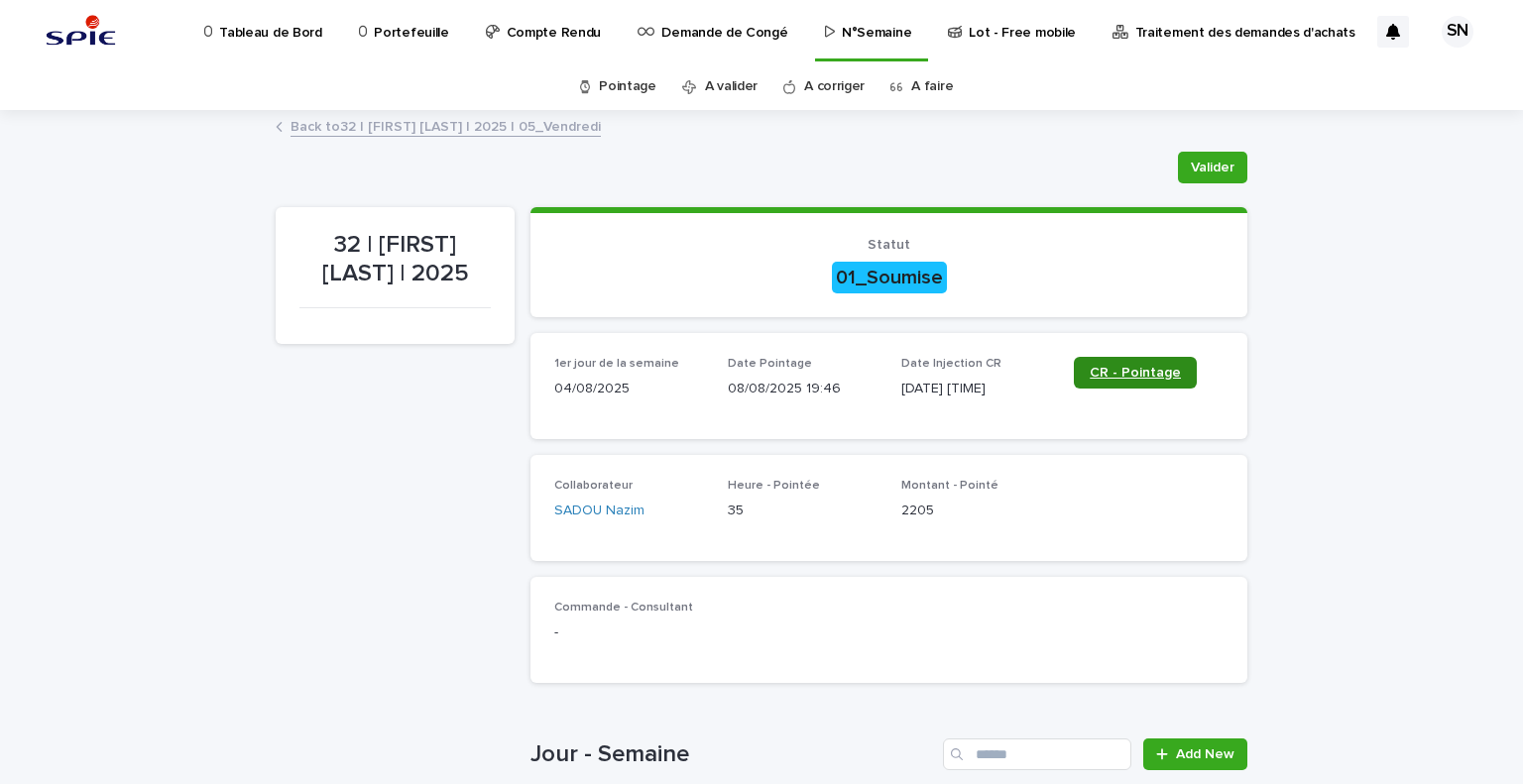 click on "CR - Pointage" at bounding box center [1135, 373] 